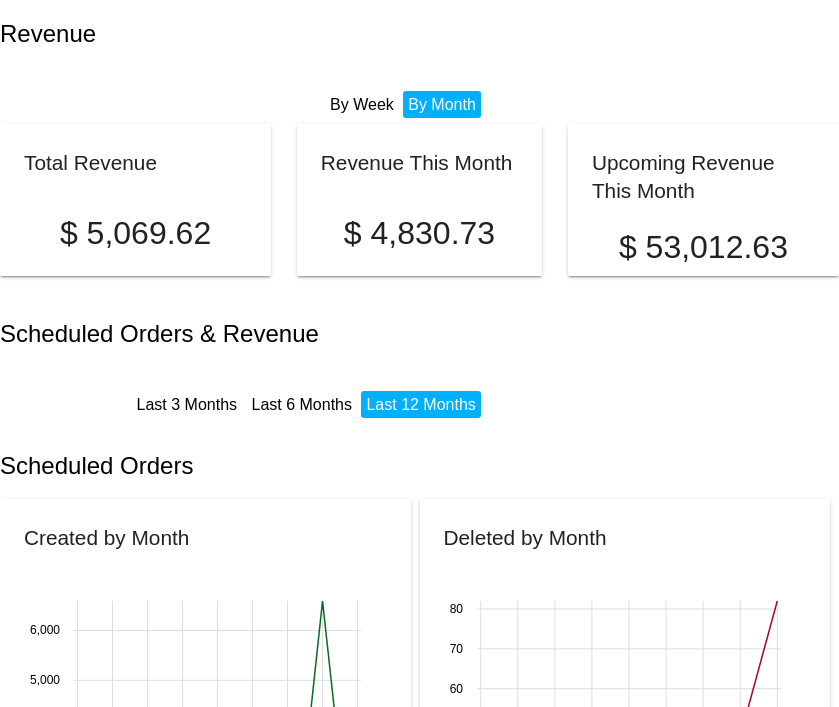 scroll, scrollTop: 0, scrollLeft: 0, axis: both 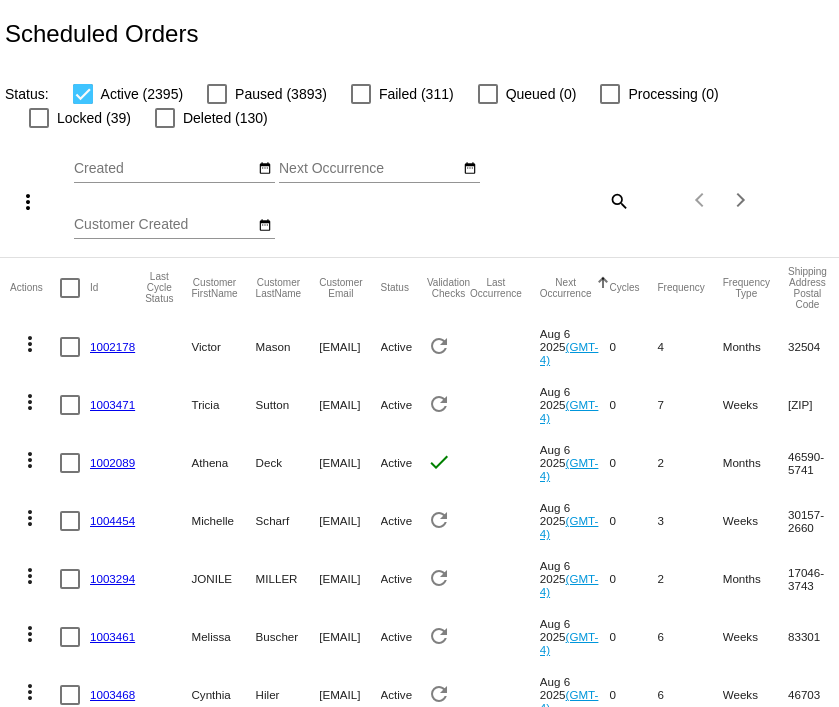 click on "search" 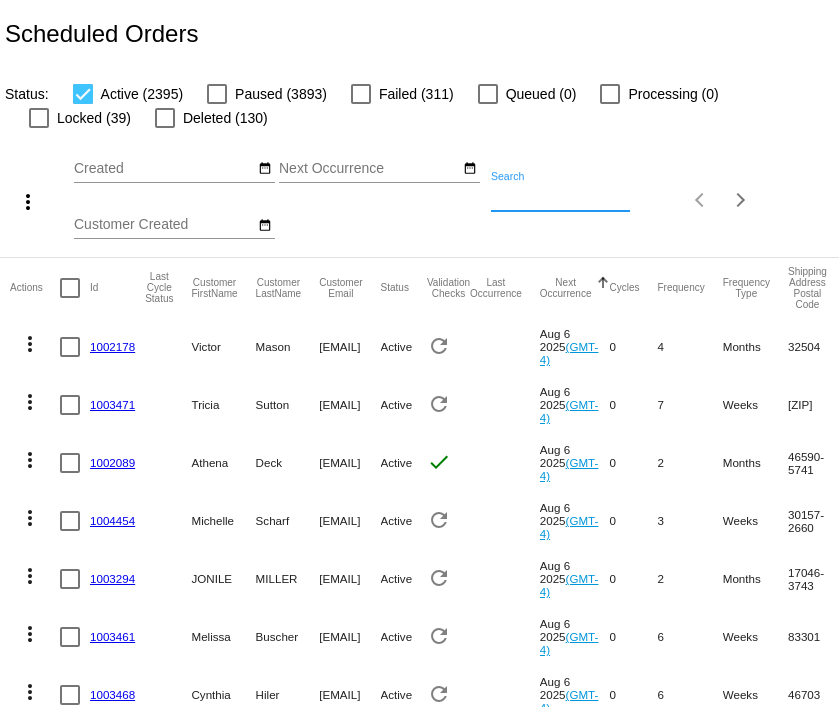 click on "Search" at bounding box center (560, 197) 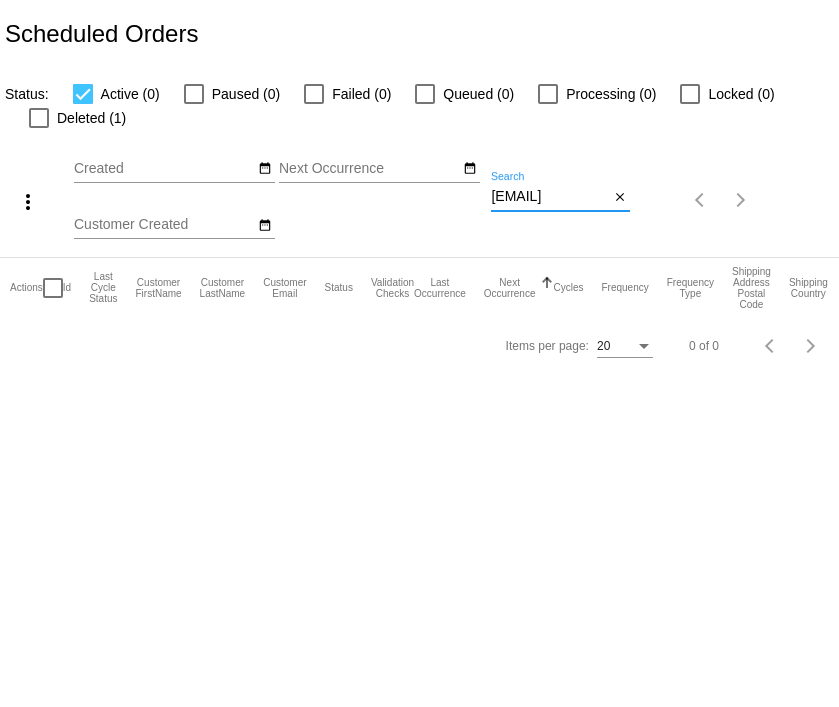 type on "cjk2025@yahoo.com" 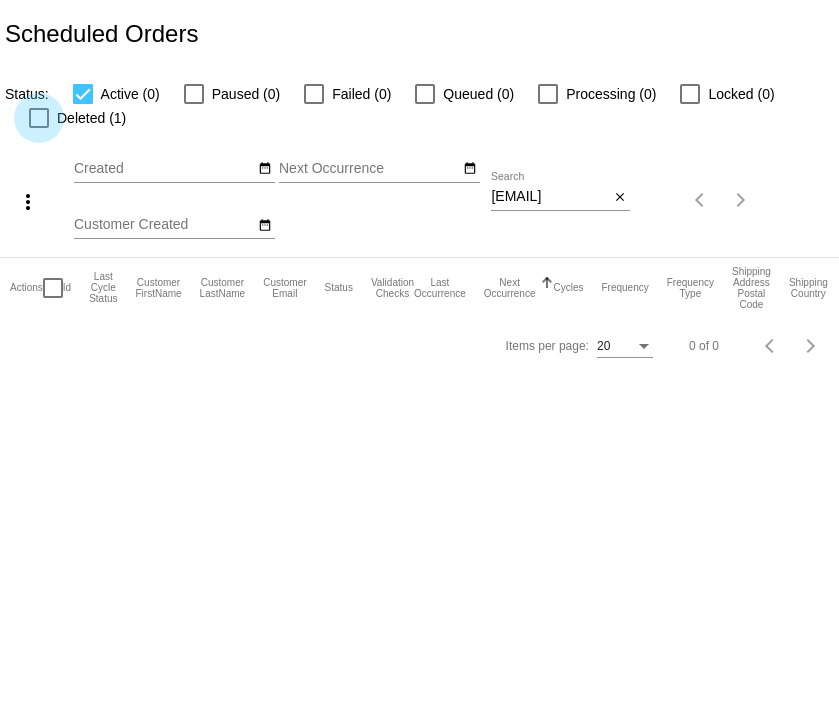 click at bounding box center (39, 118) 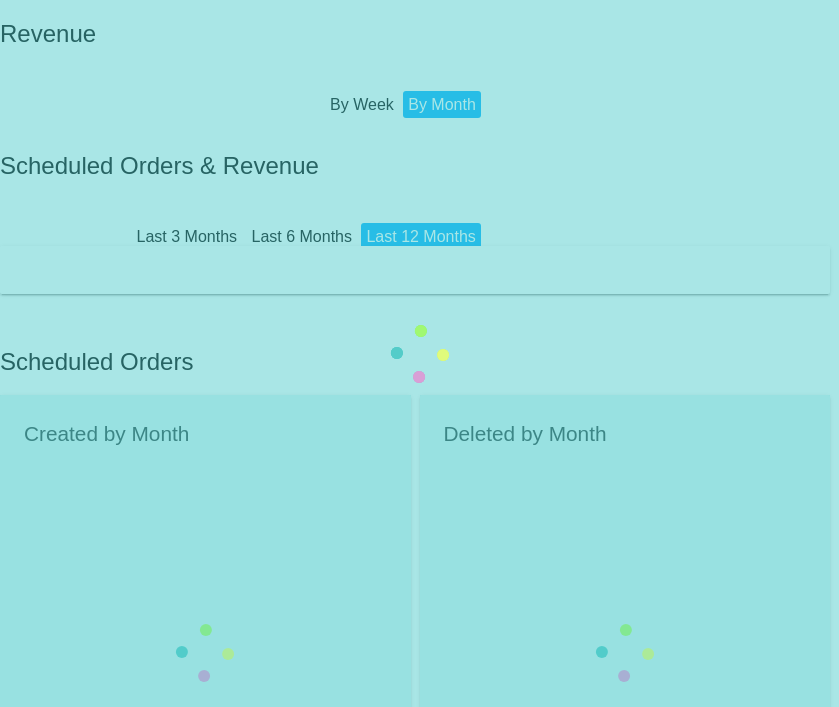 scroll, scrollTop: 0, scrollLeft: 0, axis: both 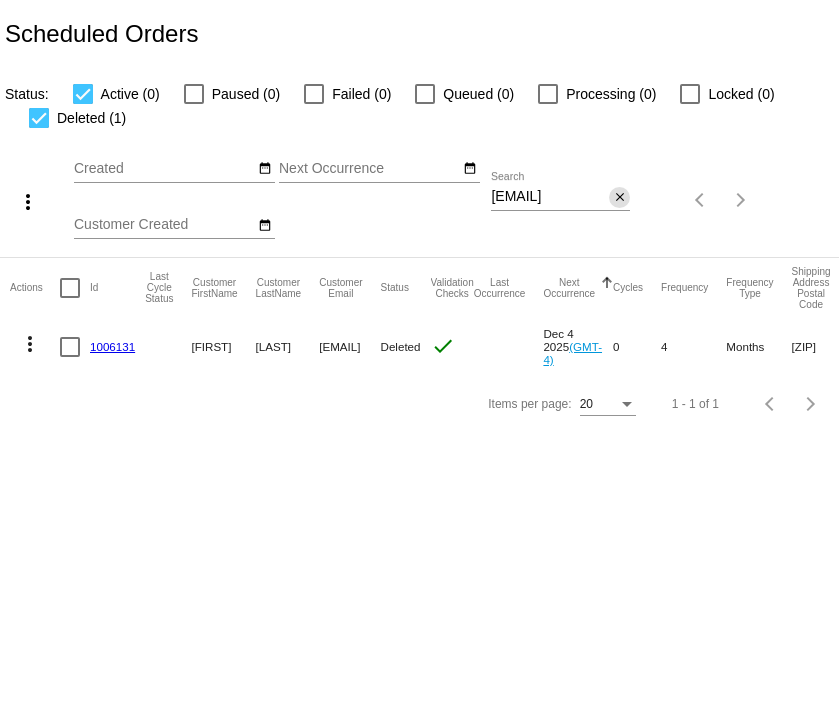 click on "close" 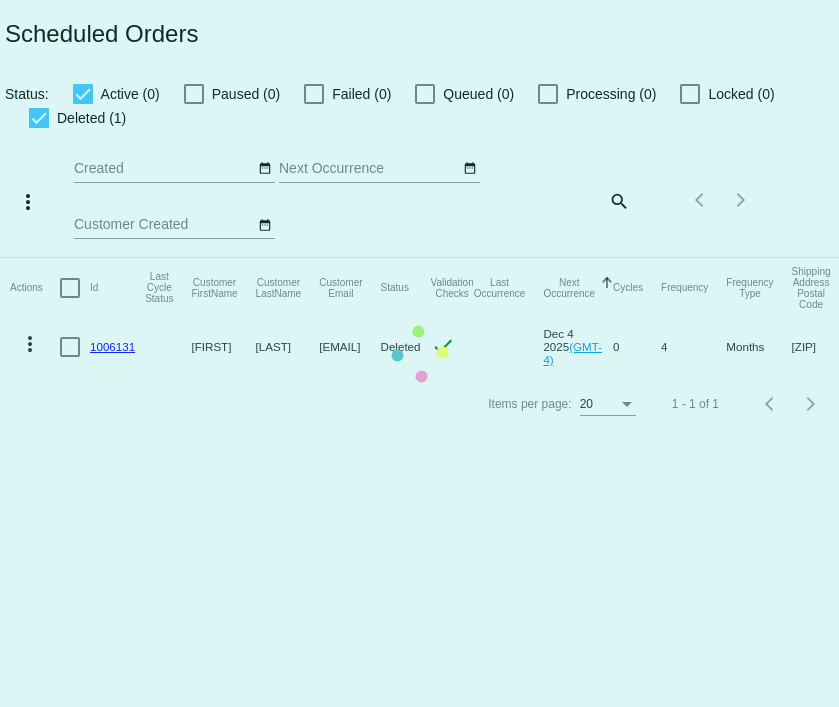click on "Actions
Id   Last Cycle Status   Customer FirstName   Customer LastName   Customer Email   Status   Validation Checks   Last Occurrence   Next Occurrence   Sorted by NextOccurrenceUtc ascending  Cycles   Frequency   Frequency Type   Shipping Address Postal Code
Shipping Country
Shipping State
Preferred Shipping Option
Payment Method   Currency   Total Product Quantity   Scheduled Order Subtotal
Scheduled Order LTV
more_vert
1006131
Carla
Keshishian
cjk2025@yahoo.com
Deleted
check
Dec 4 2025
(GMT-4)
0  4  Months  83629-8102  US  ID  Free Shipping  Shopify  USD  1  38.69  TBD" 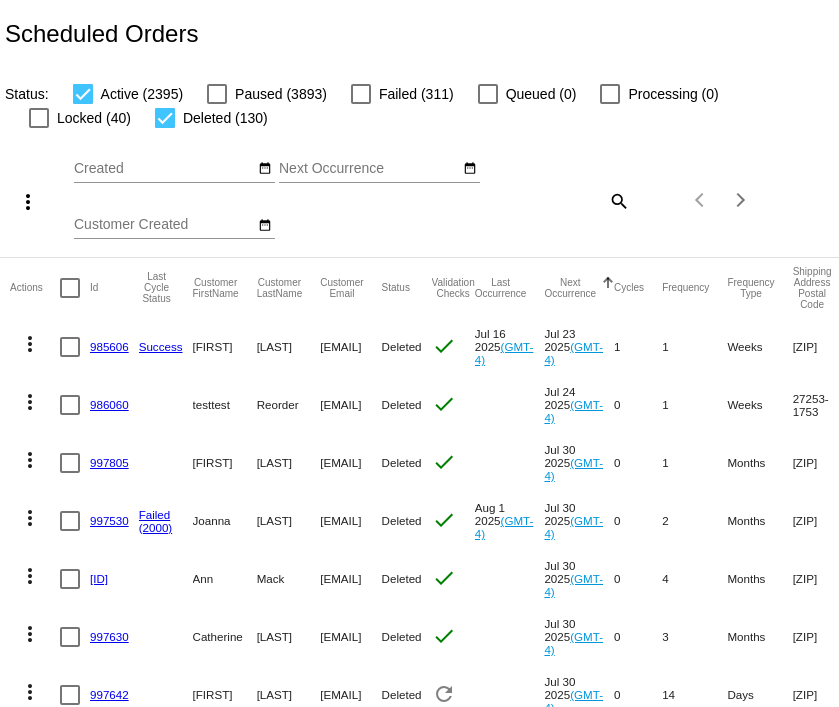 click on "search" 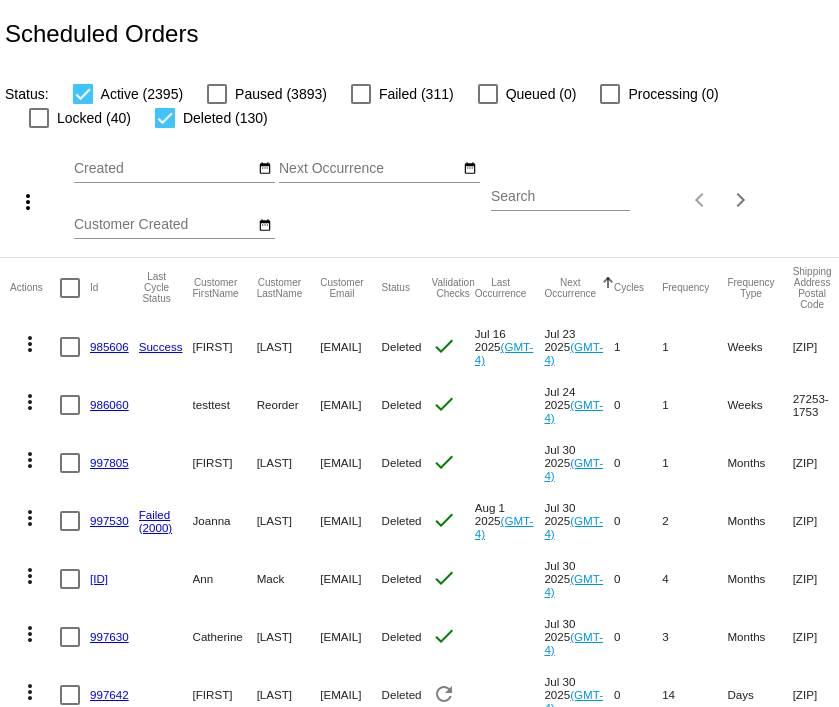 click on "Search" at bounding box center [560, 197] 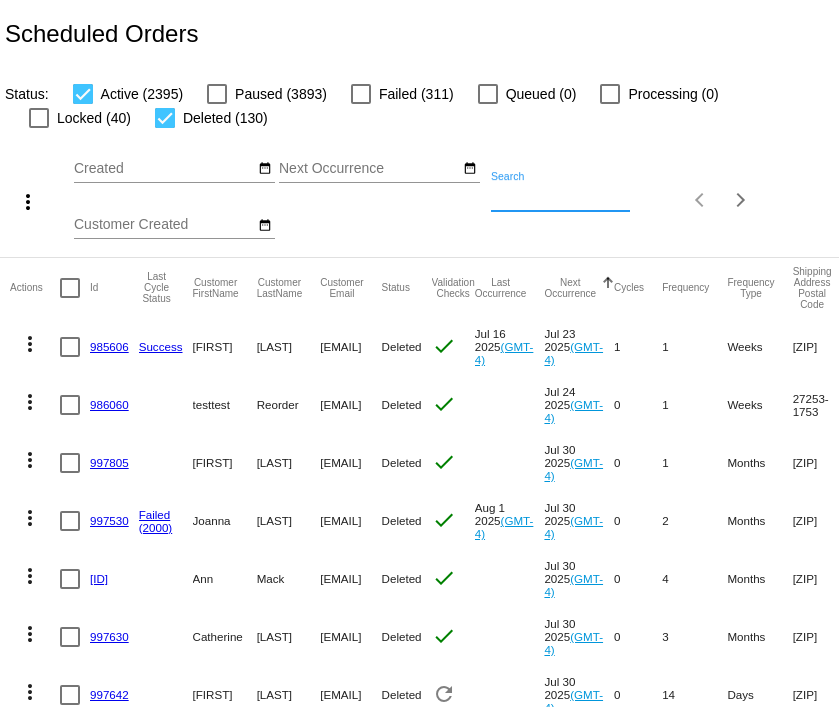 paste on "kgem326@msn.com" 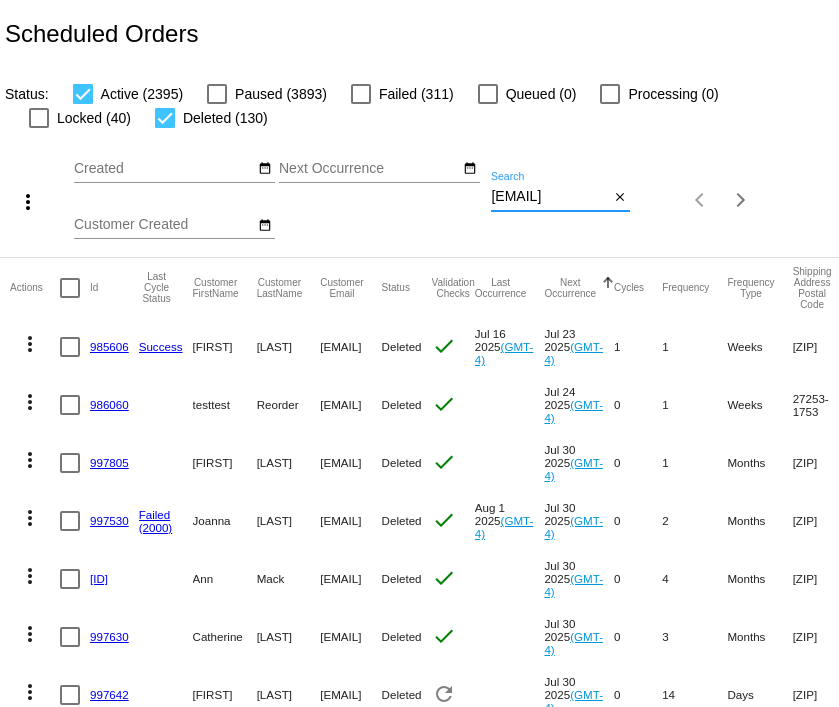 type on "kgem326@msn.com" 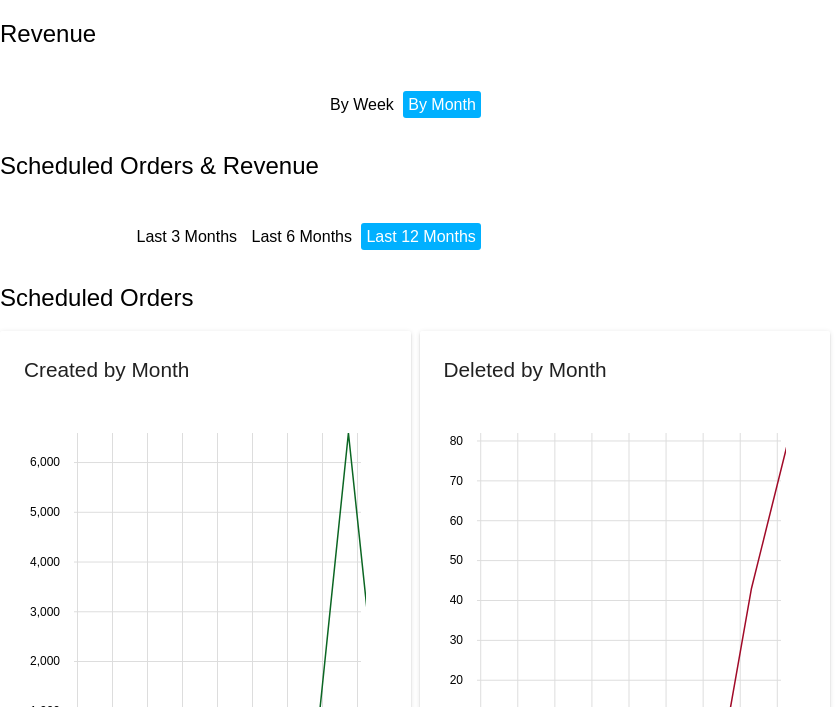 scroll, scrollTop: 0, scrollLeft: 0, axis: both 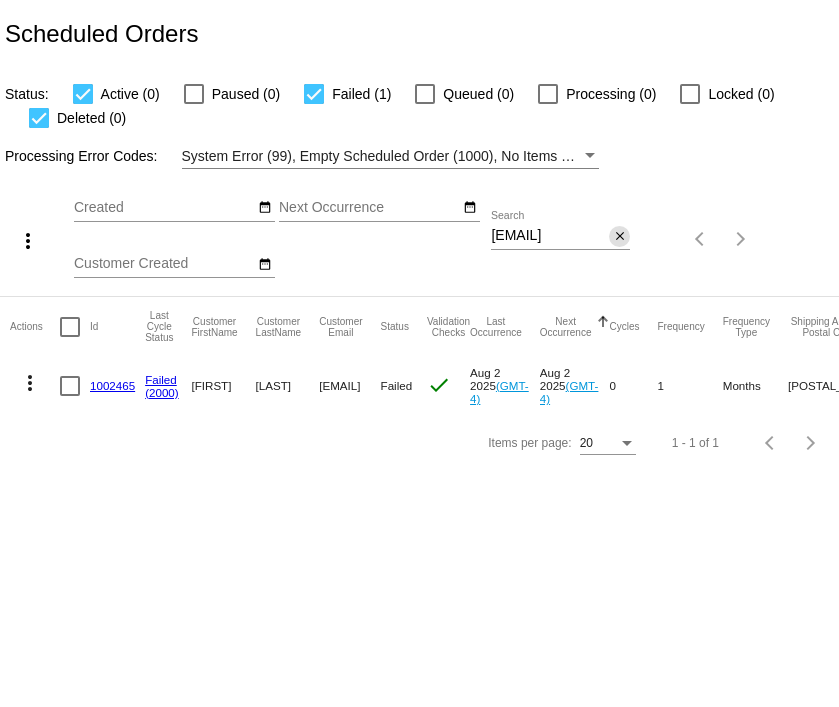 click on "close" 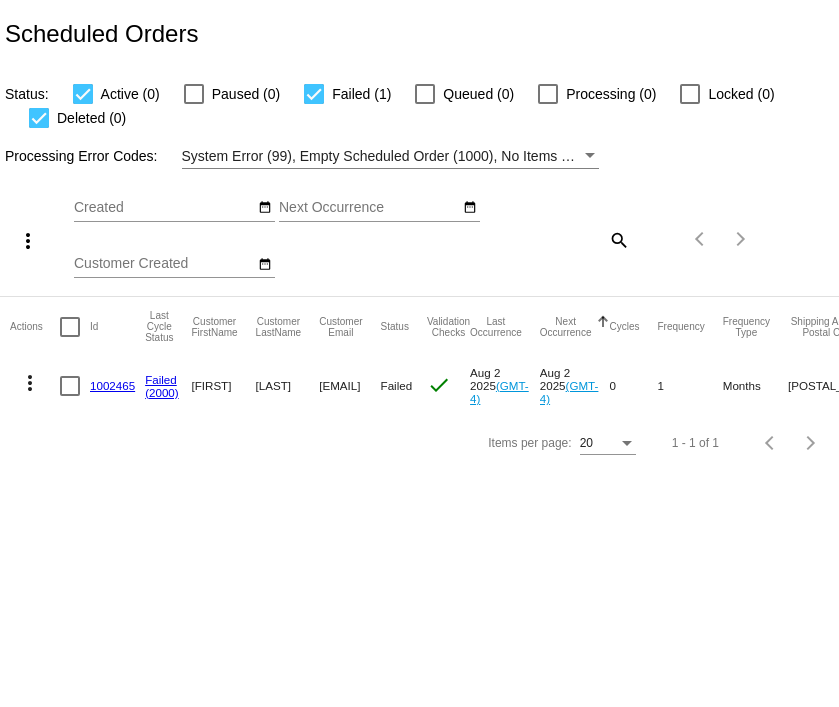 click on "search" 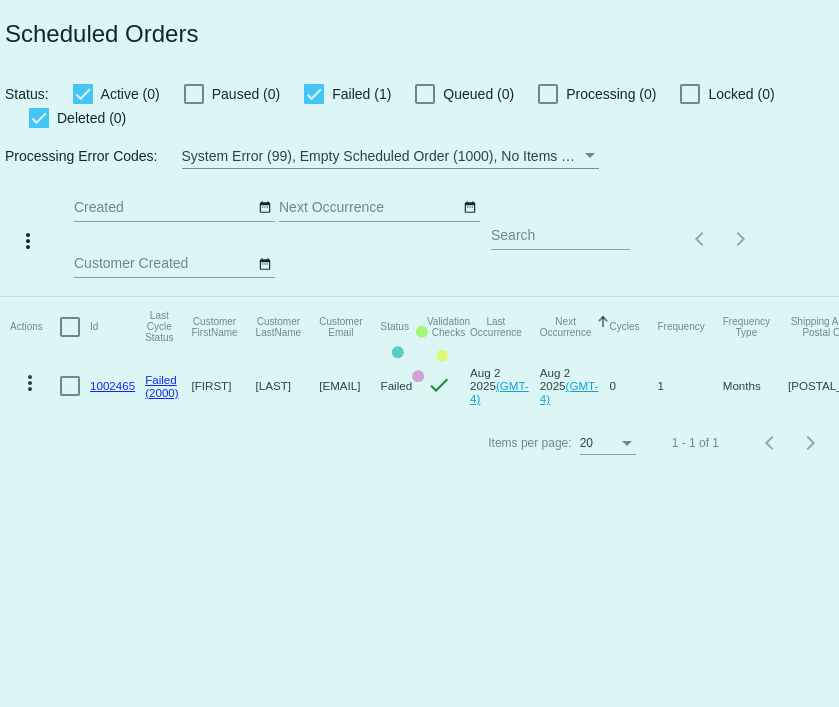 click on "Actions
Id   Last Cycle Status   Customer FirstName   Customer LastName   Customer Email   Status   Validation Checks   Last Occurrence   Next Occurrence   Sorted by NextOccurrenceUtc ascending  Cycles   Frequency   Frequency Type   Shipping Address Postal Code
Shipping Country
Shipping State
Preferred Shipping Option
Payment Method   Currency   Total Product Quantity   Scheduled Order Subtotal
Scheduled Order LTV
more_vert
[NUMBER]
Failed
([NUMBER])
[FIRST]
[LAST]
[EMAIL]
Failed
check
Aug 2 [YEAR]
(GMT-4)
Aug 2 [YEAR]
(GMT-4)
0  1  Months  [POSTAL_CODE]  US  NJ    PayPalV3  USD  2  78.30  TBD" 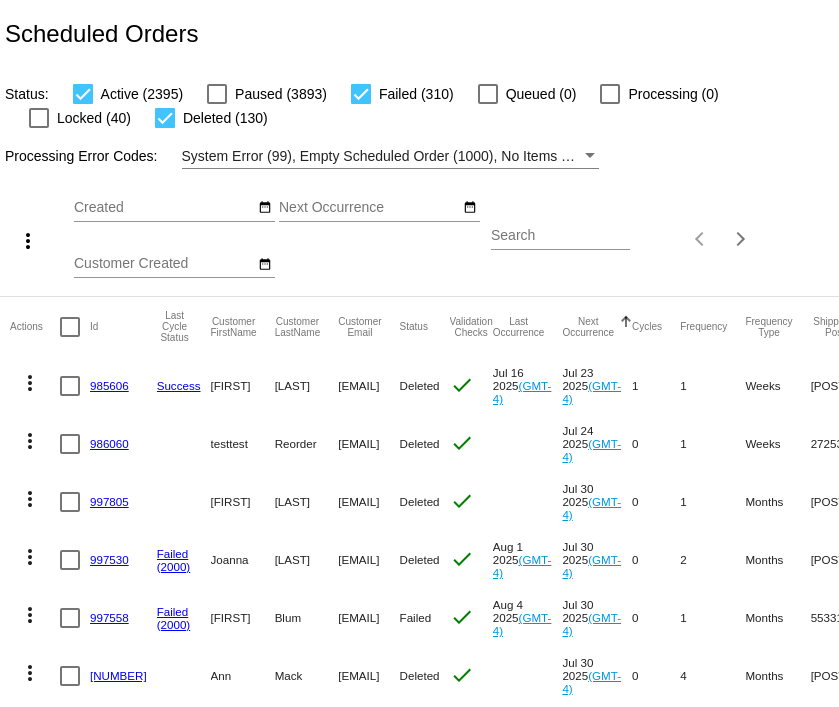 click on "Search" at bounding box center (560, 236) 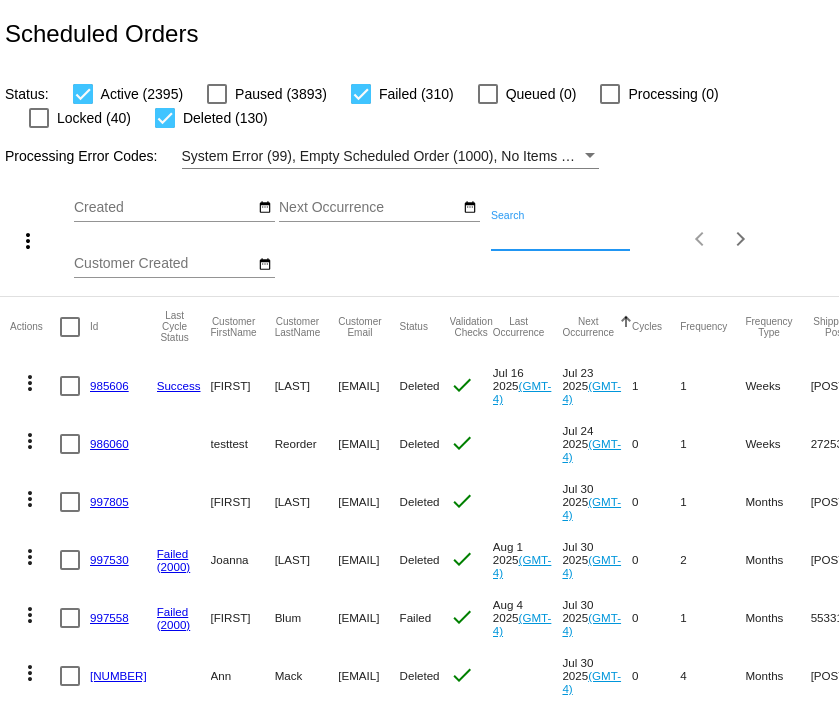 paste on "[EMAIL]" 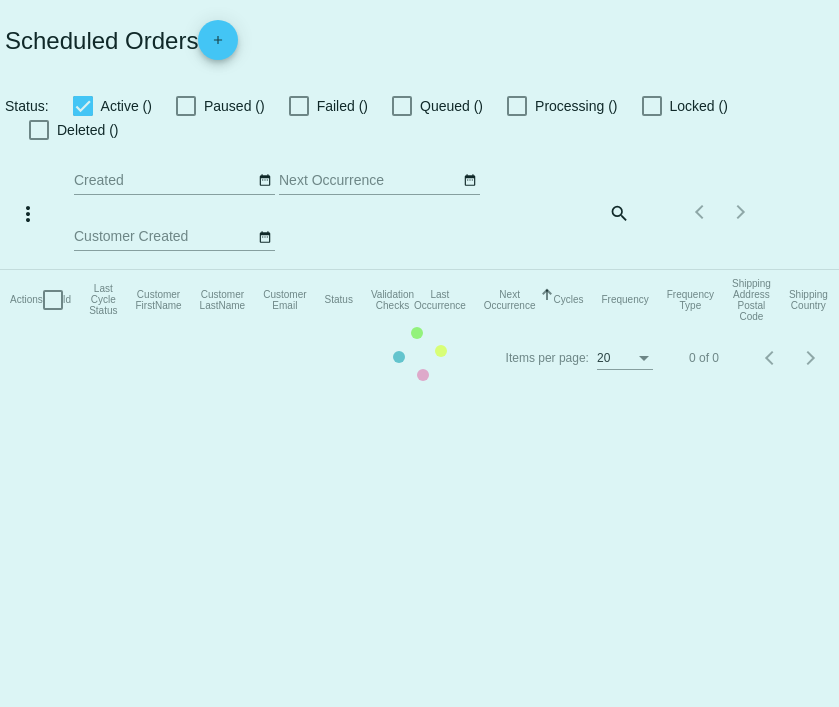 checkbox on "true" 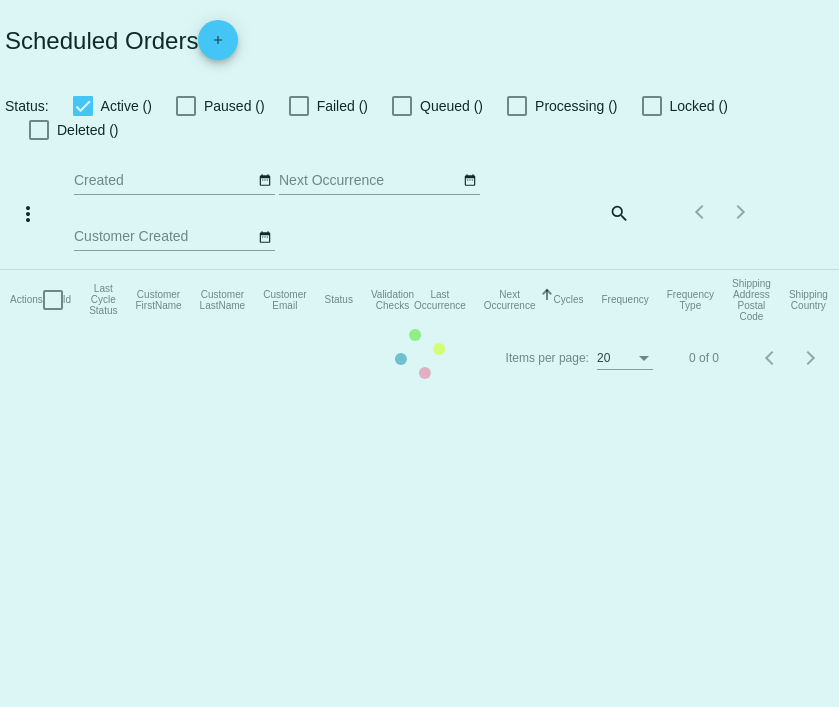 checkbox on "true" 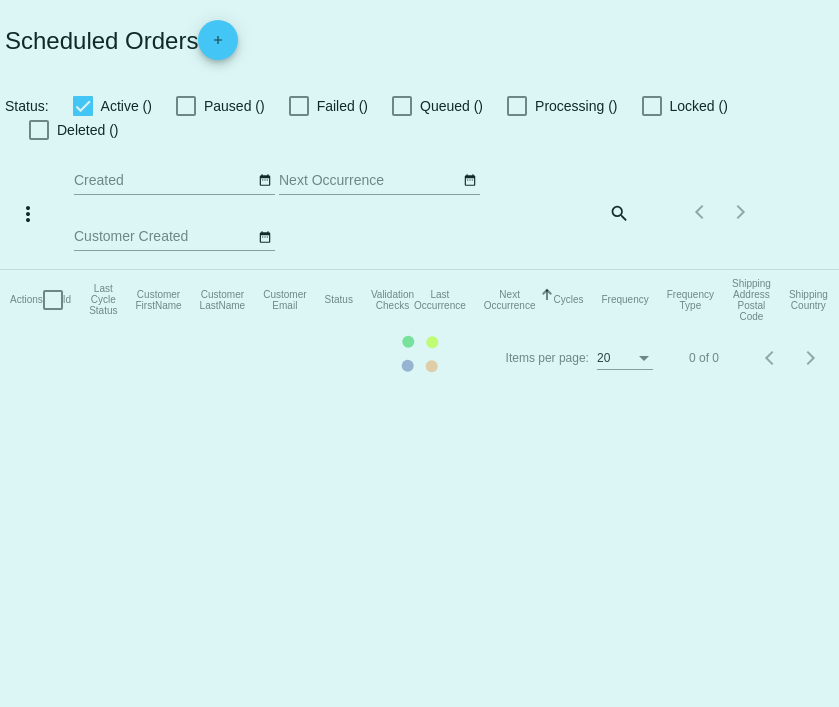 scroll, scrollTop: 0, scrollLeft: 0, axis: both 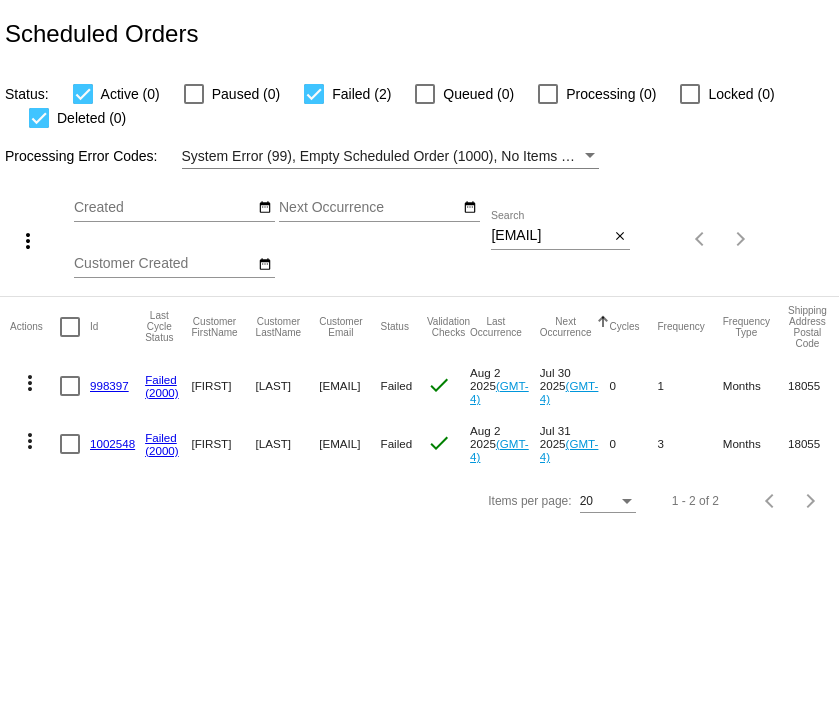 click on "[EMAIL]
Search" 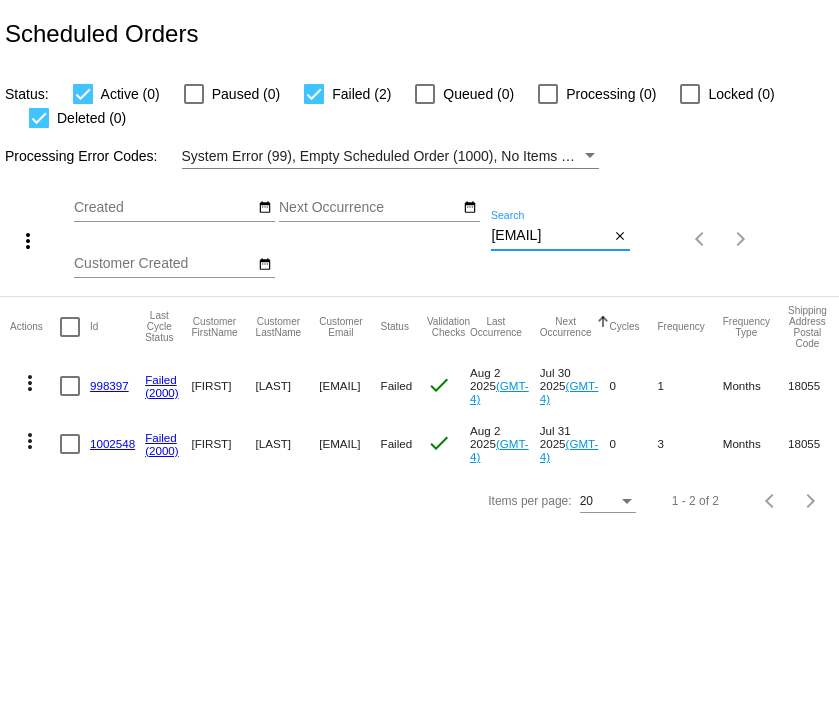 click on "[EMAIL]" at bounding box center [550, 236] 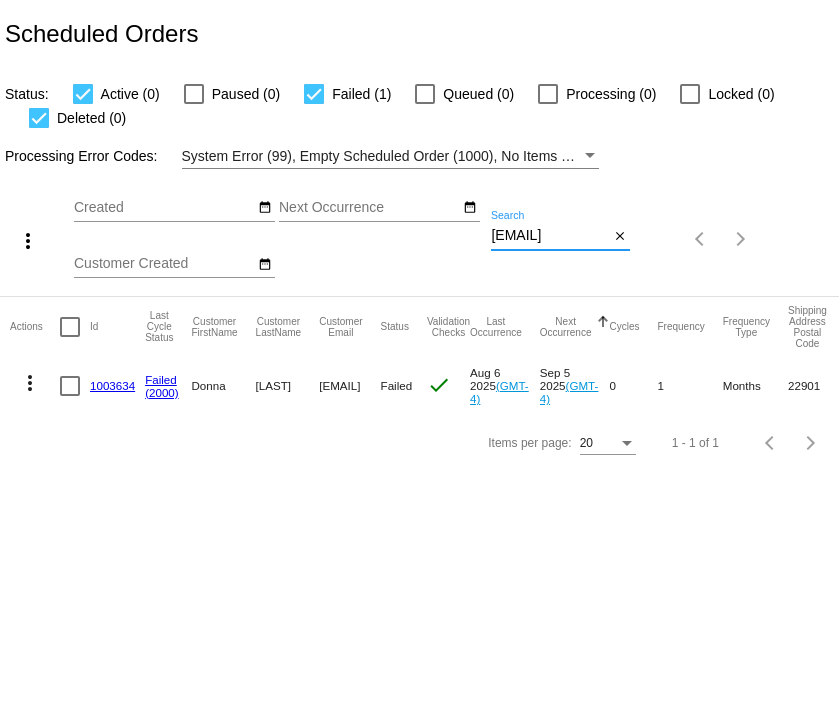 click on "[EMAIL]" at bounding box center [550, 236] 